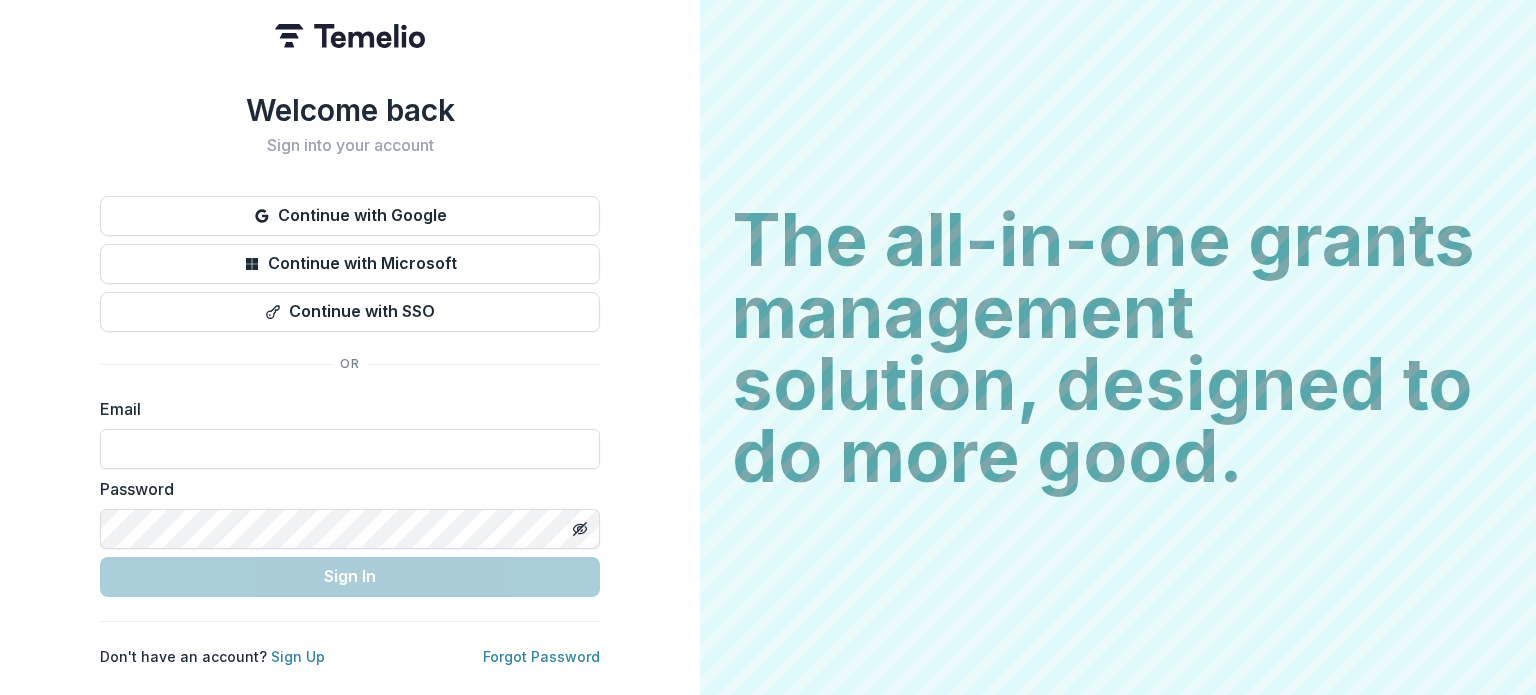 scroll, scrollTop: 0, scrollLeft: 0, axis: both 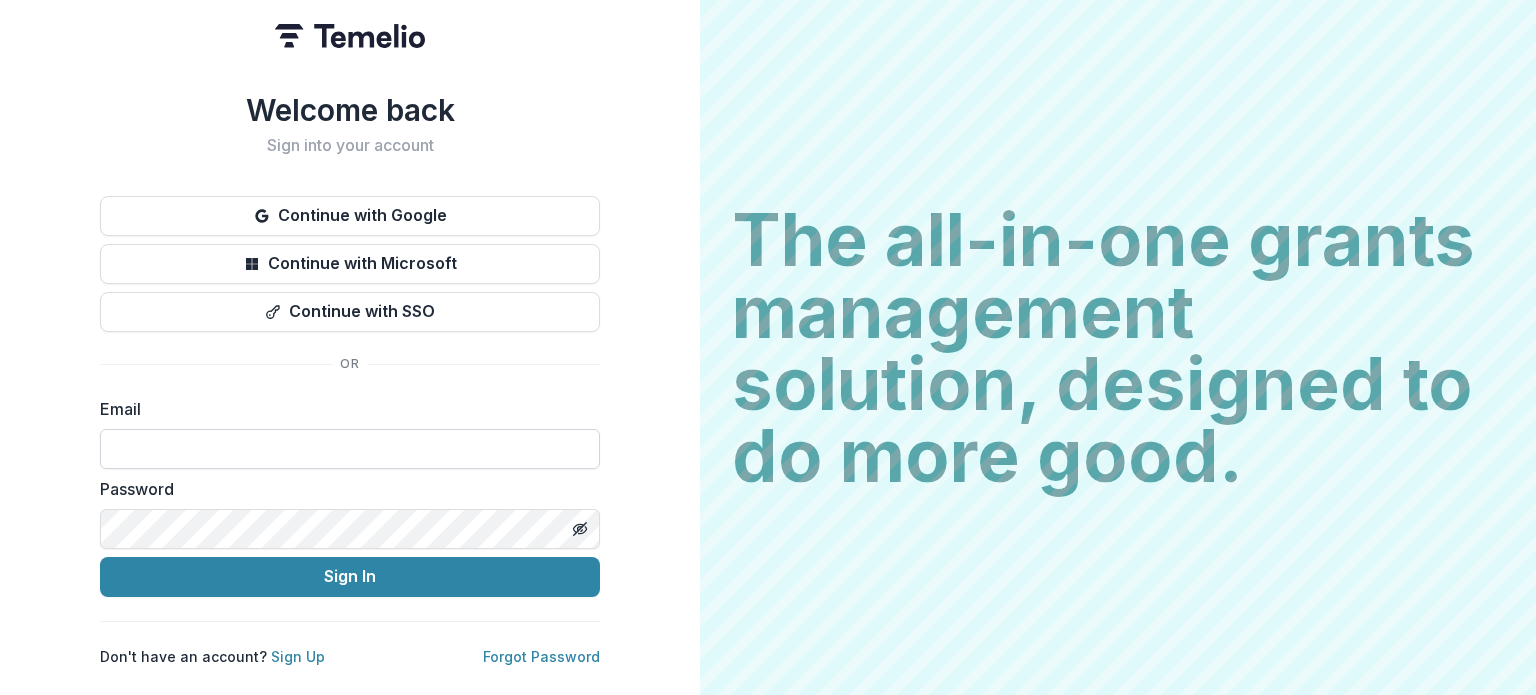 drag, startPoint x: 152, startPoint y: 442, endPoint x: 142, endPoint y: 435, distance: 12.206555 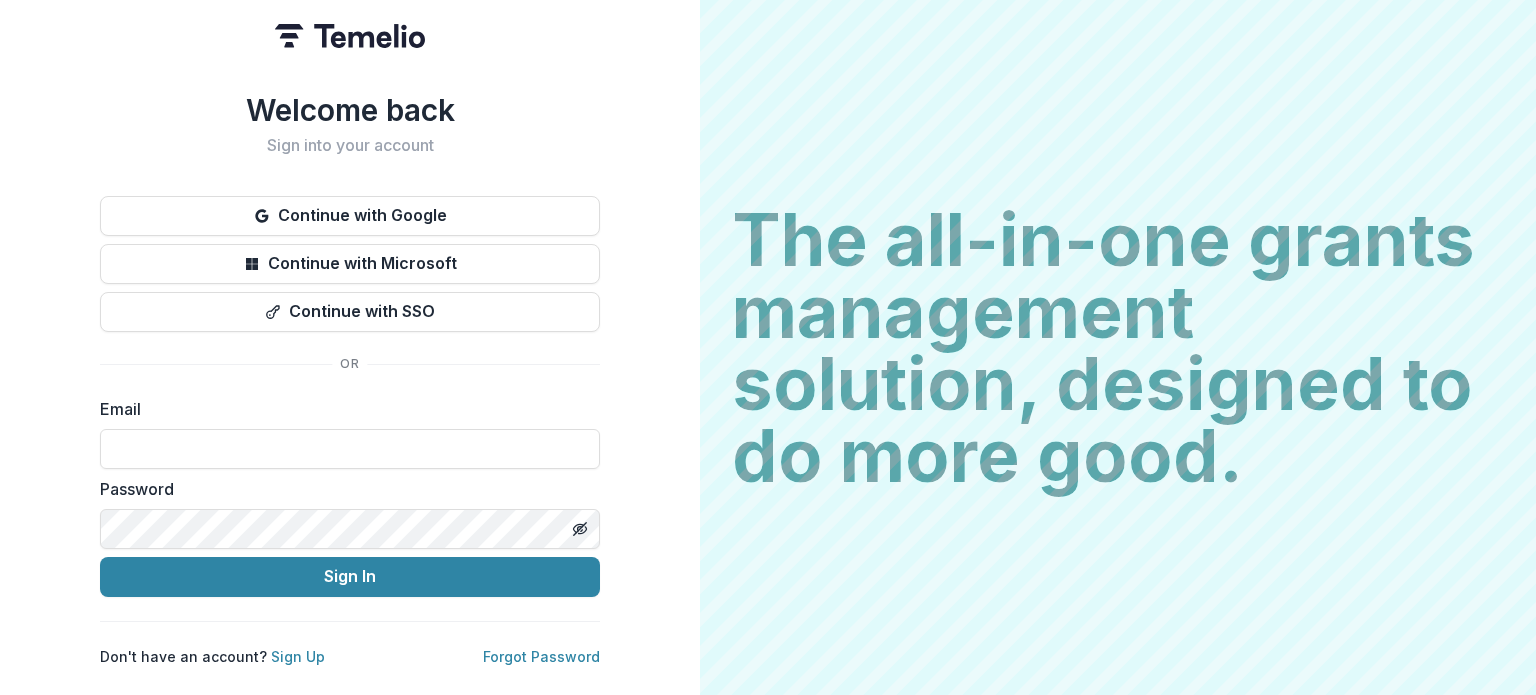 type on "**********" 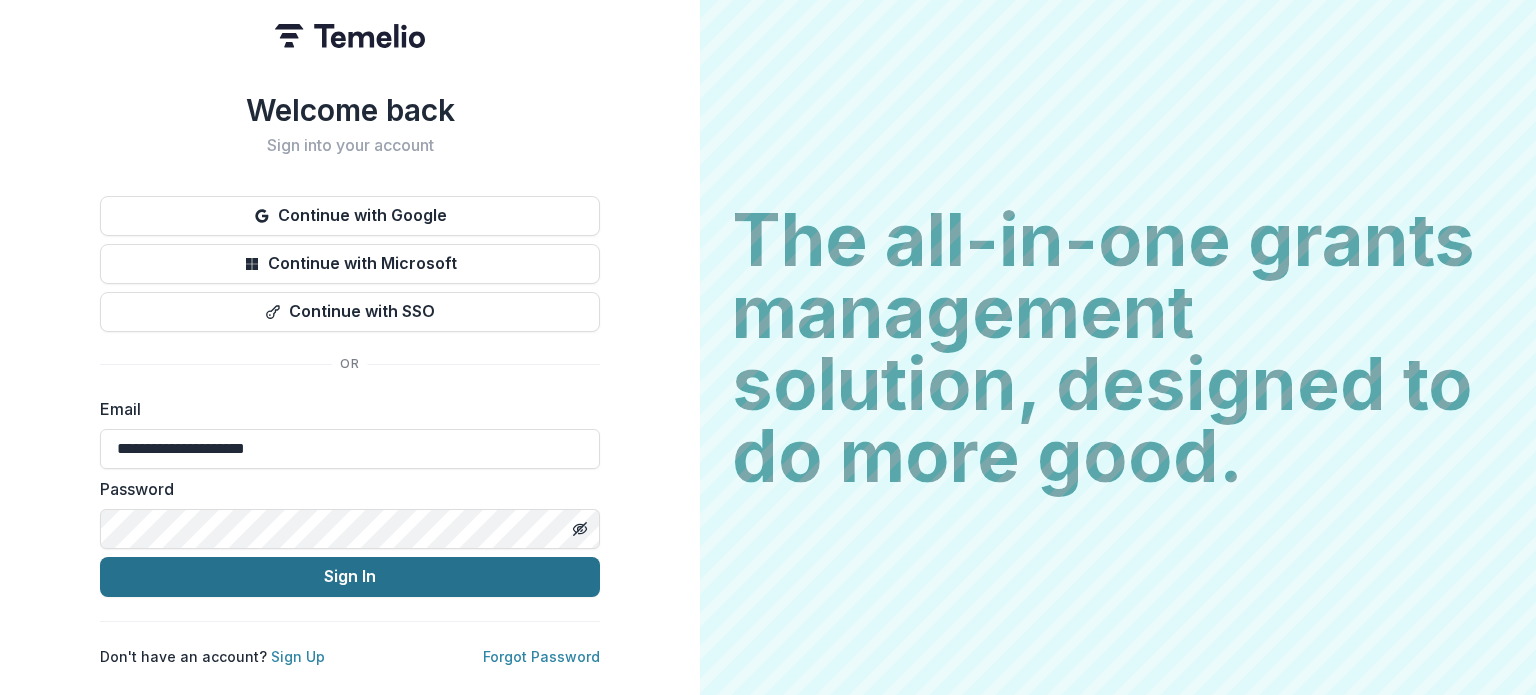 click on "Sign In" at bounding box center [350, 577] 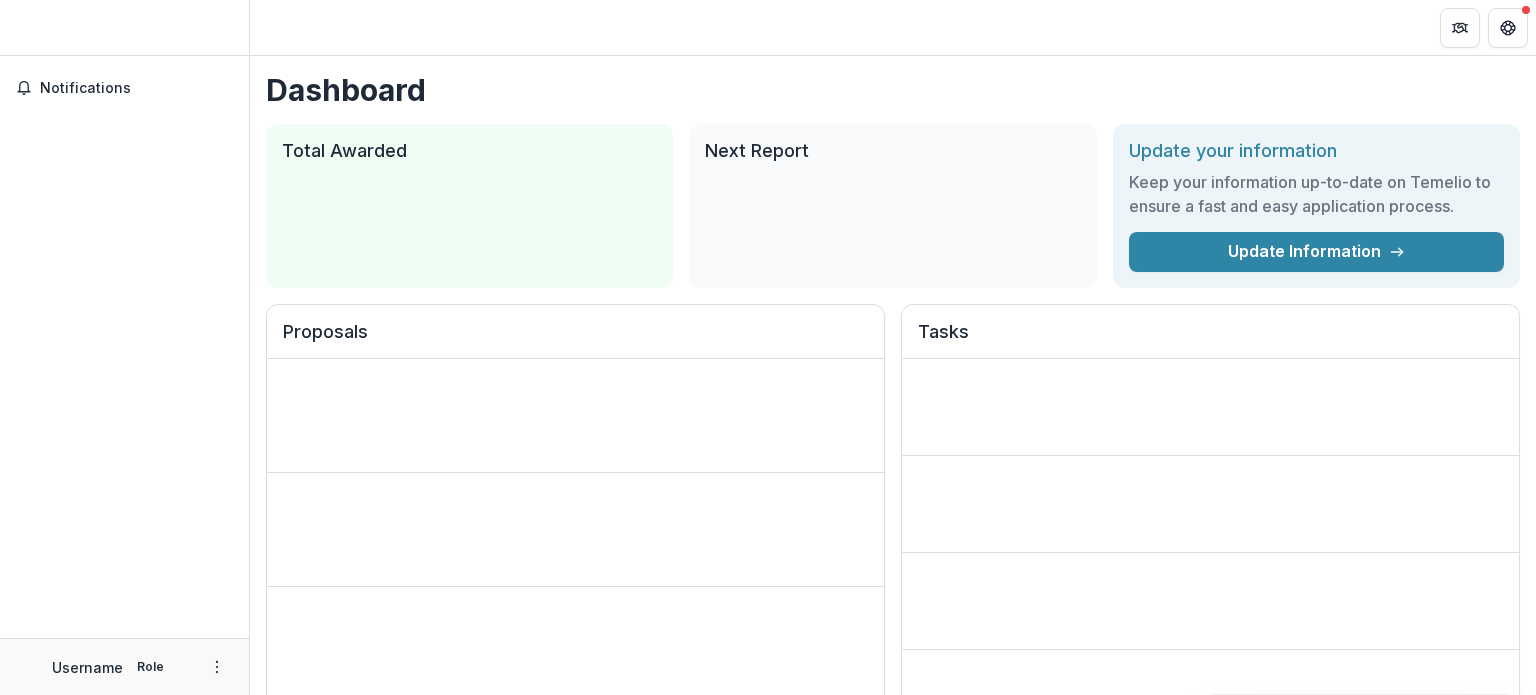 scroll, scrollTop: 0, scrollLeft: 0, axis: both 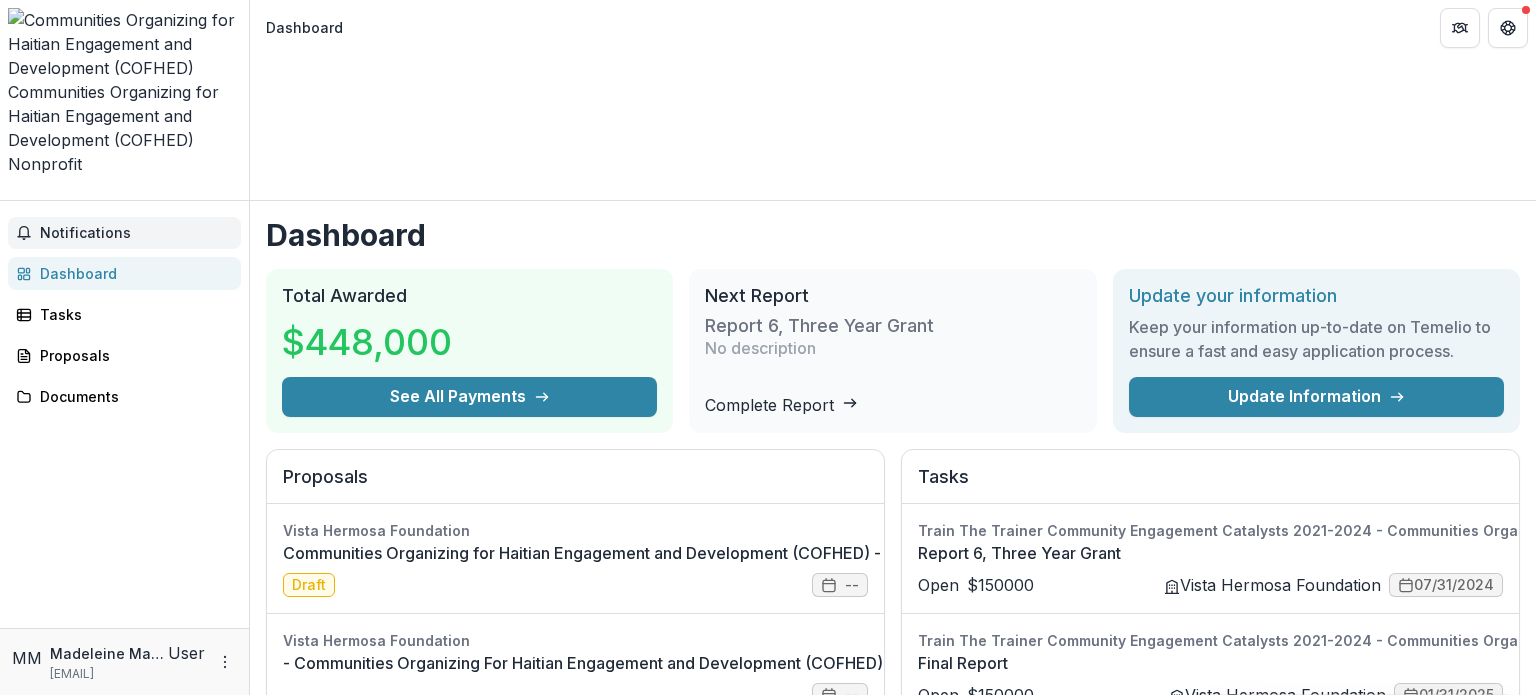click on "Notifications" at bounding box center (136, 233) 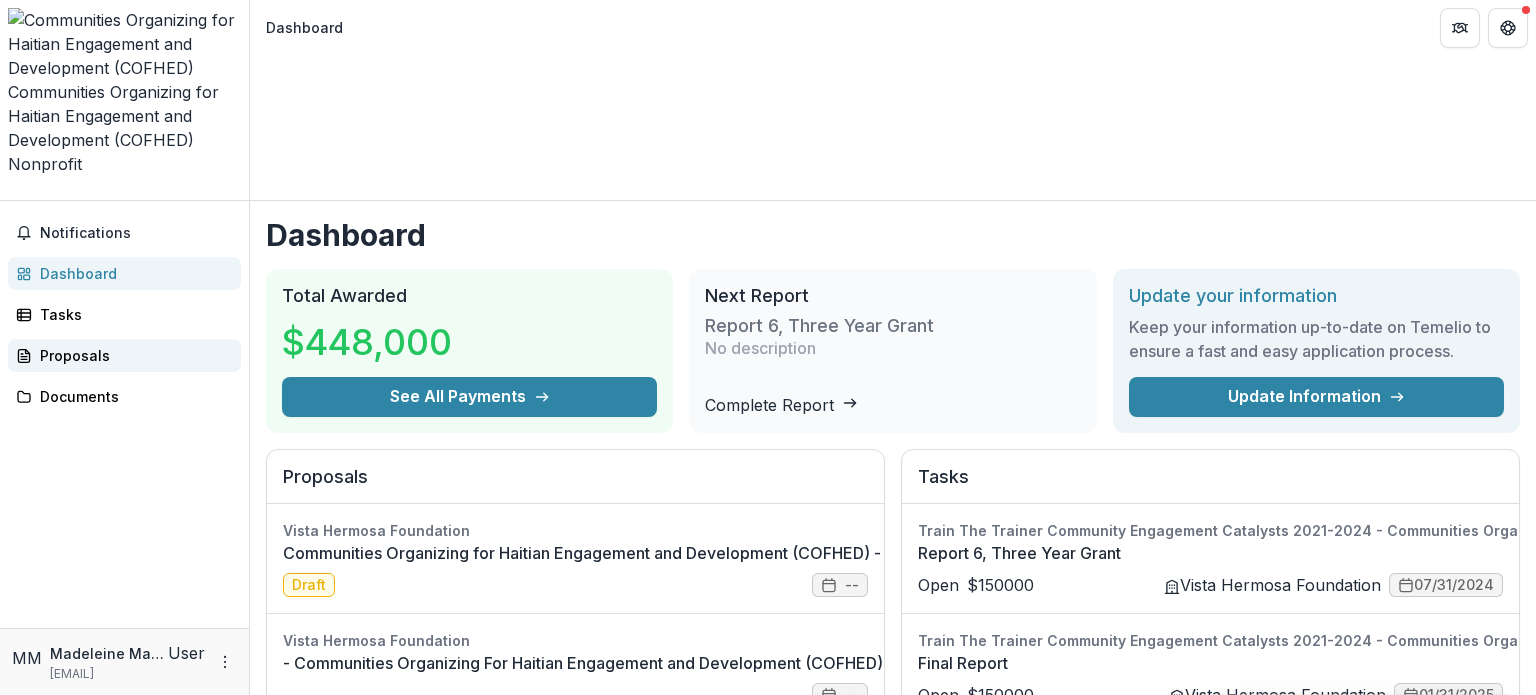 click on "Proposals" at bounding box center (132, 355) 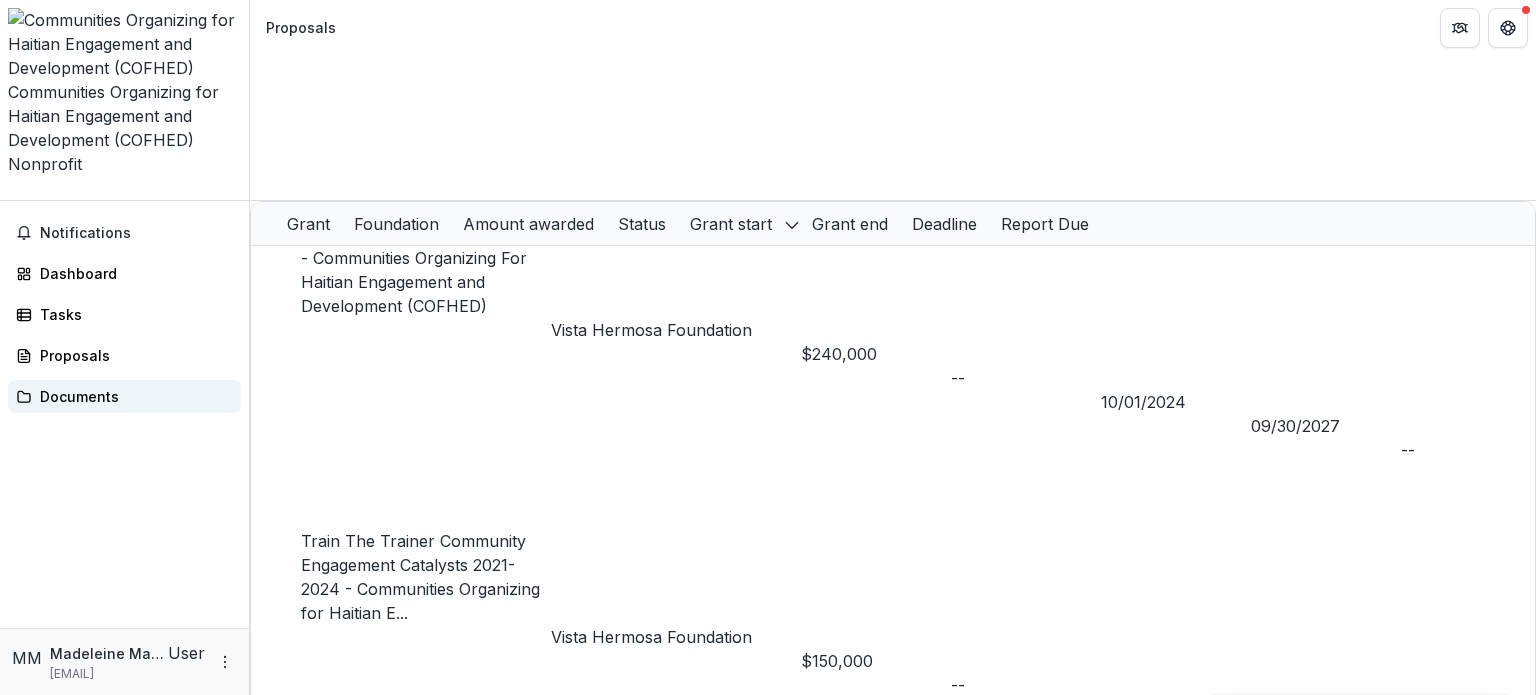 click on "Documents" at bounding box center (132, 396) 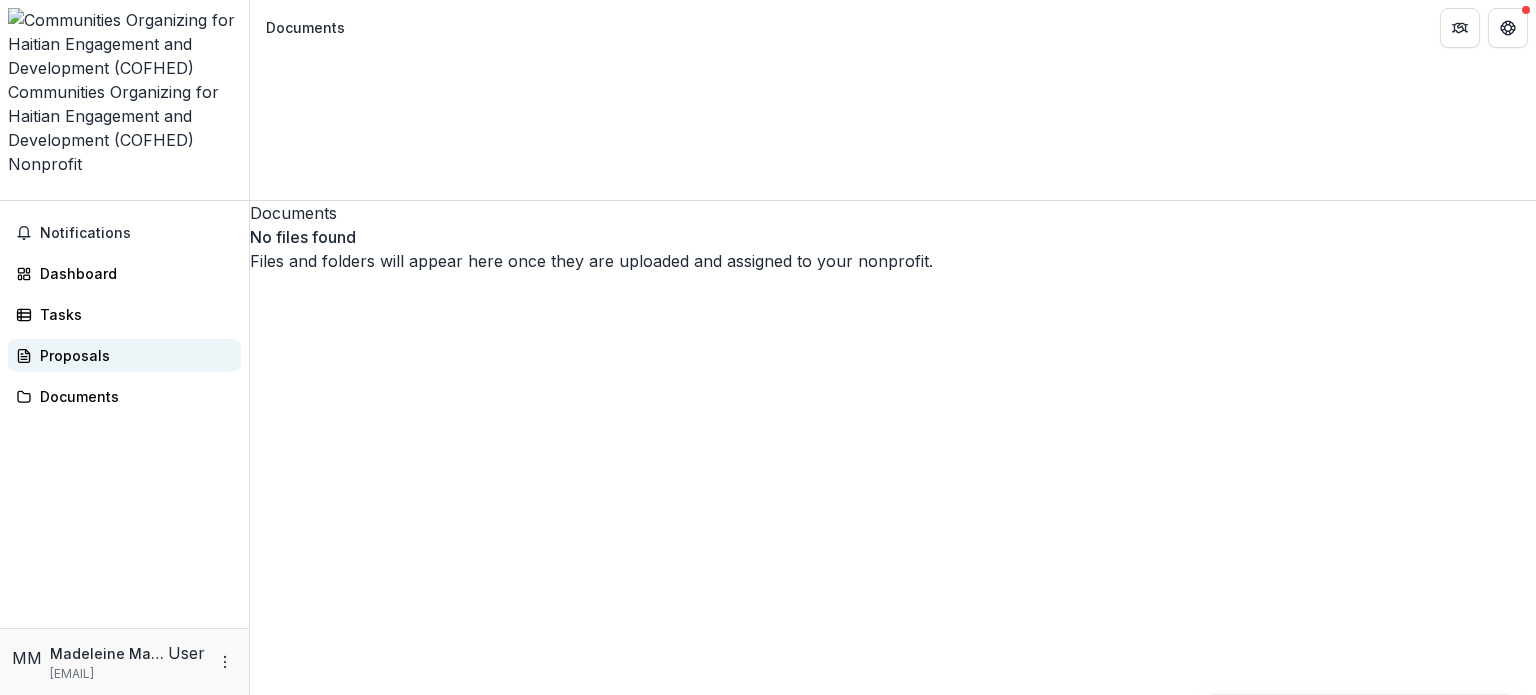 click on "Proposals" at bounding box center (132, 355) 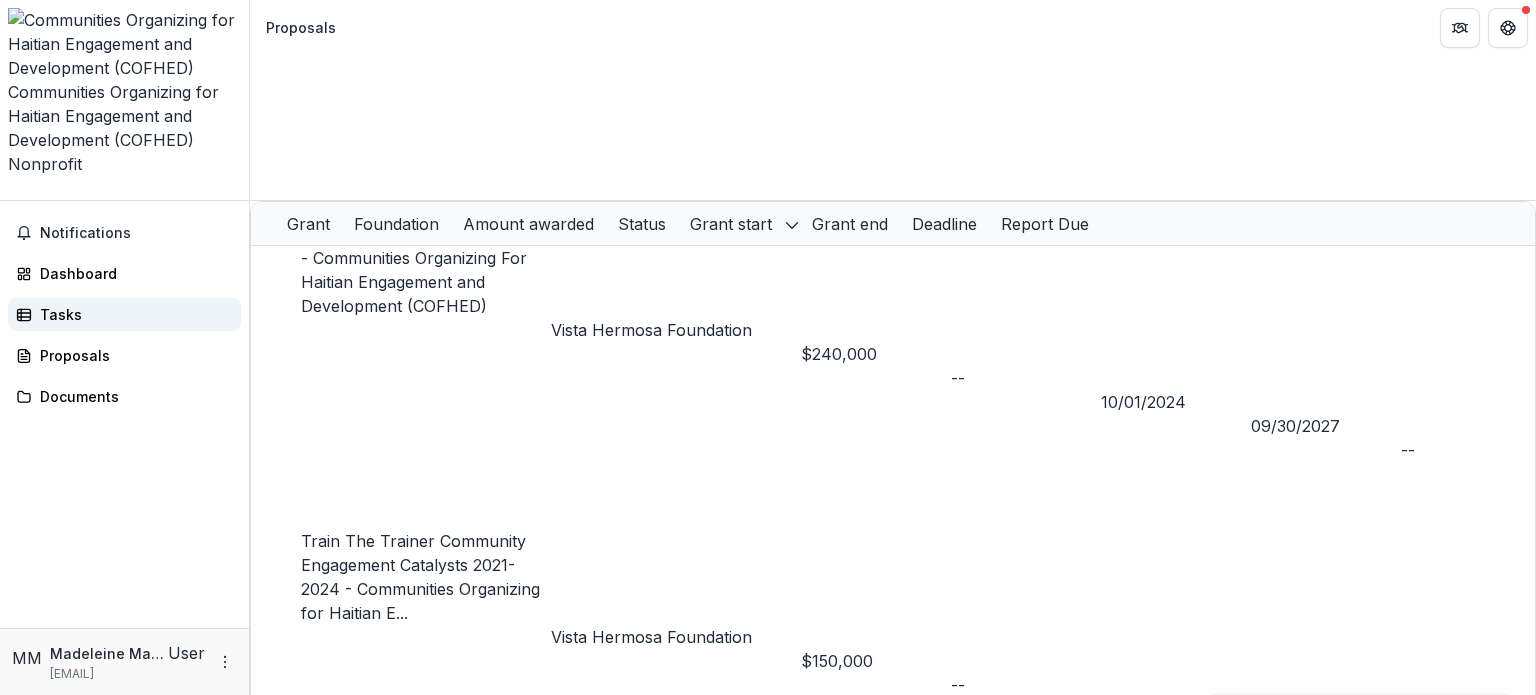 click on "Tasks" at bounding box center [132, 314] 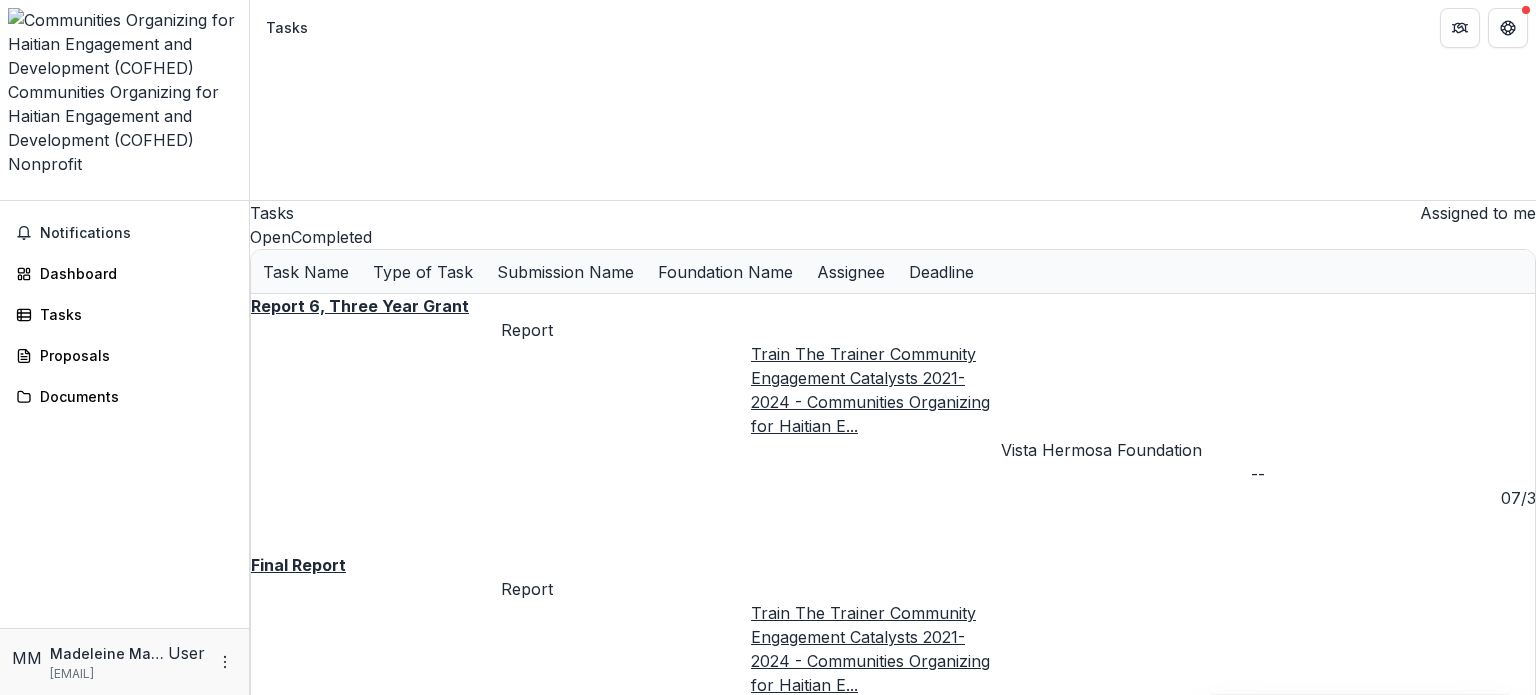 click on "Final Report" at bounding box center [298, 565] 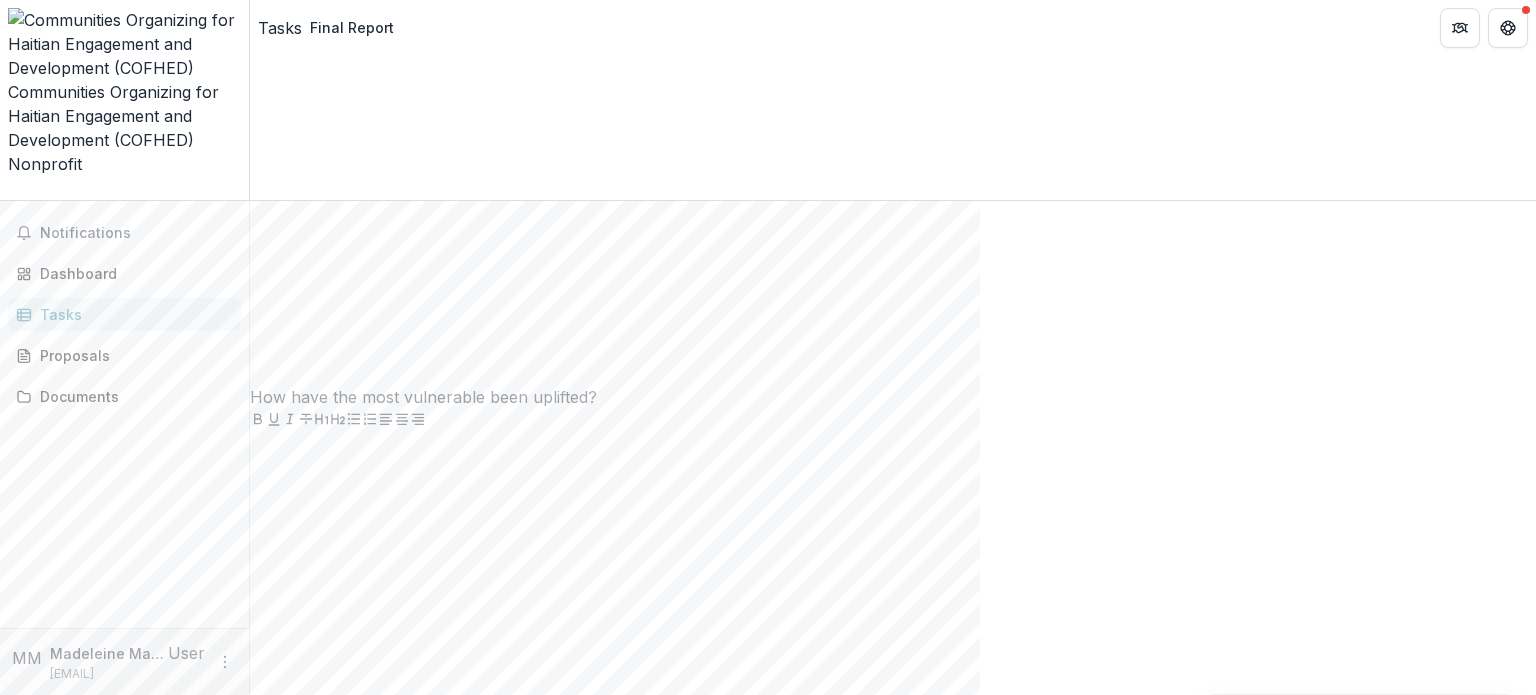 scroll, scrollTop: 0, scrollLeft: 0, axis: both 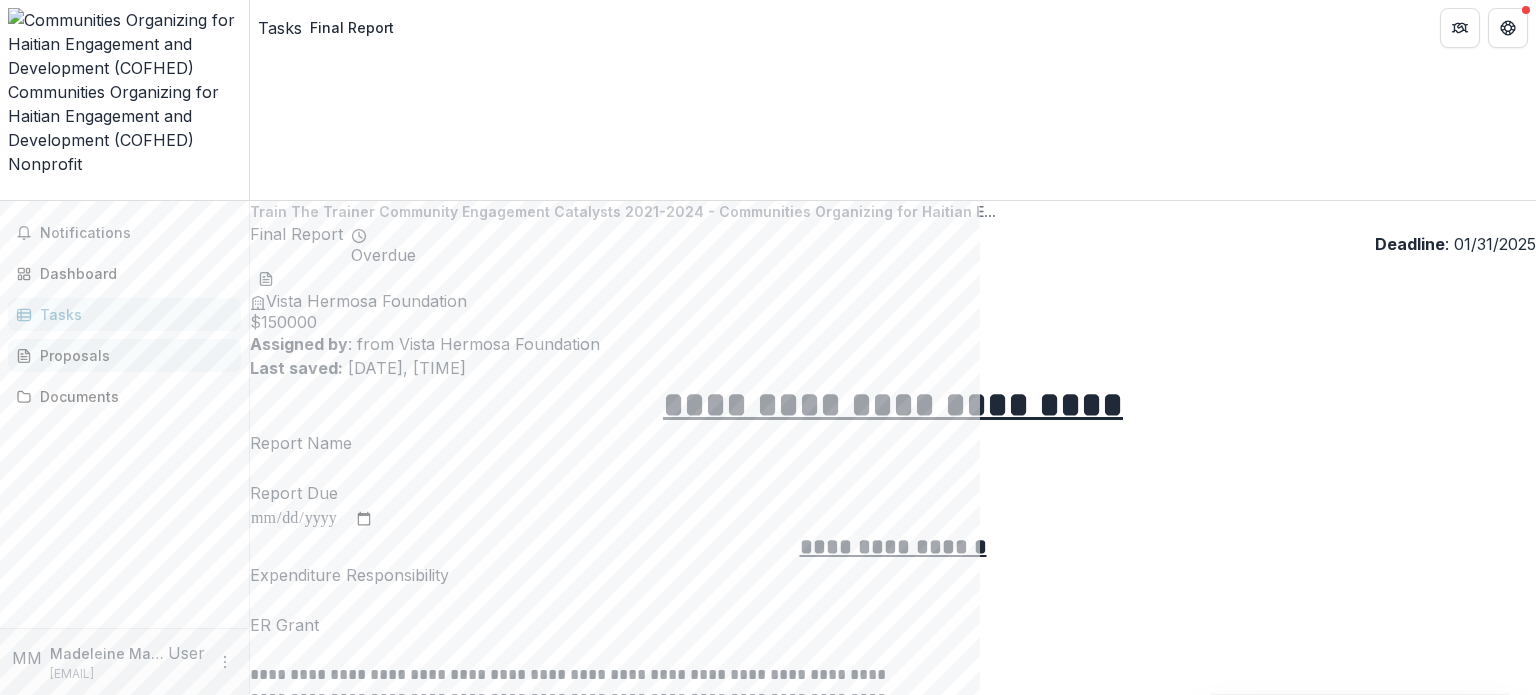click on "Proposals" at bounding box center [132, 355] 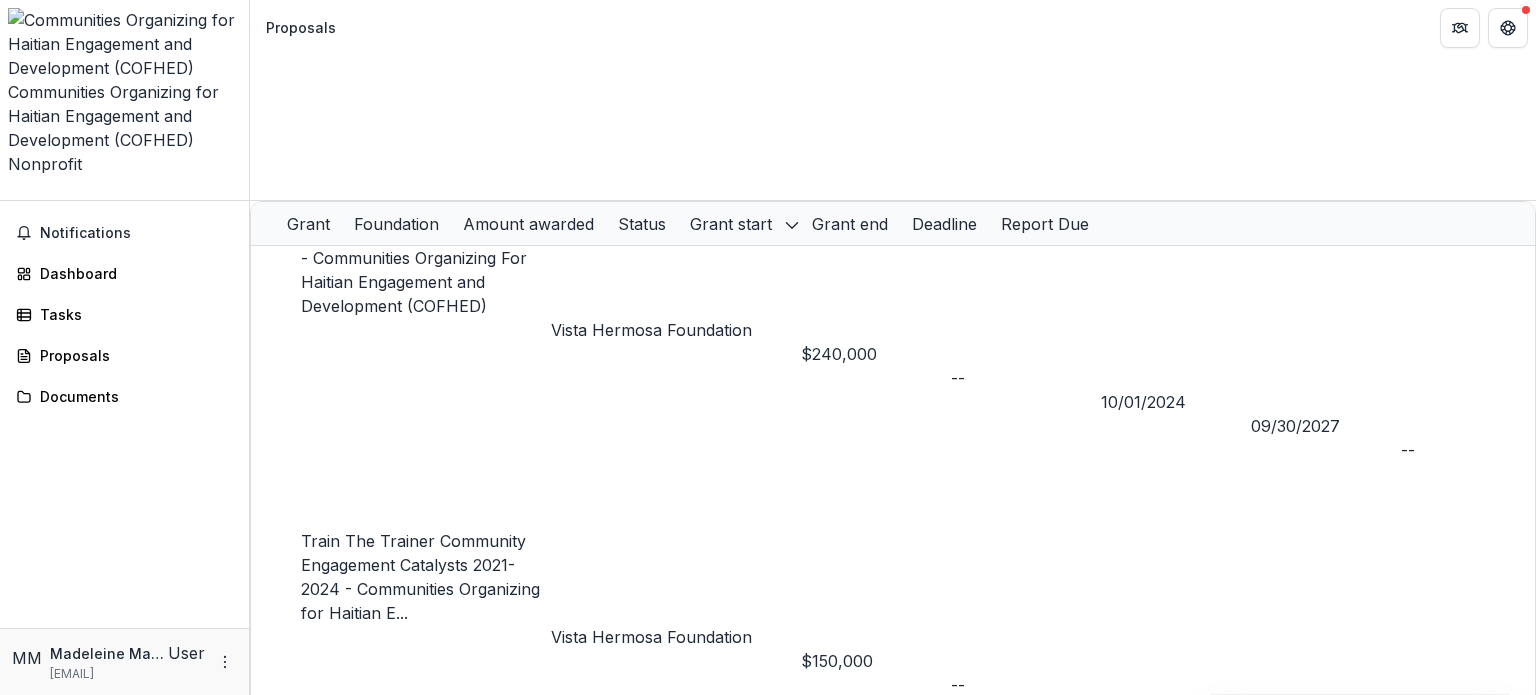 click on "- Communities Organizing For Haitian Engagement and Development (COFHED)" at bounding box center (414, 282) 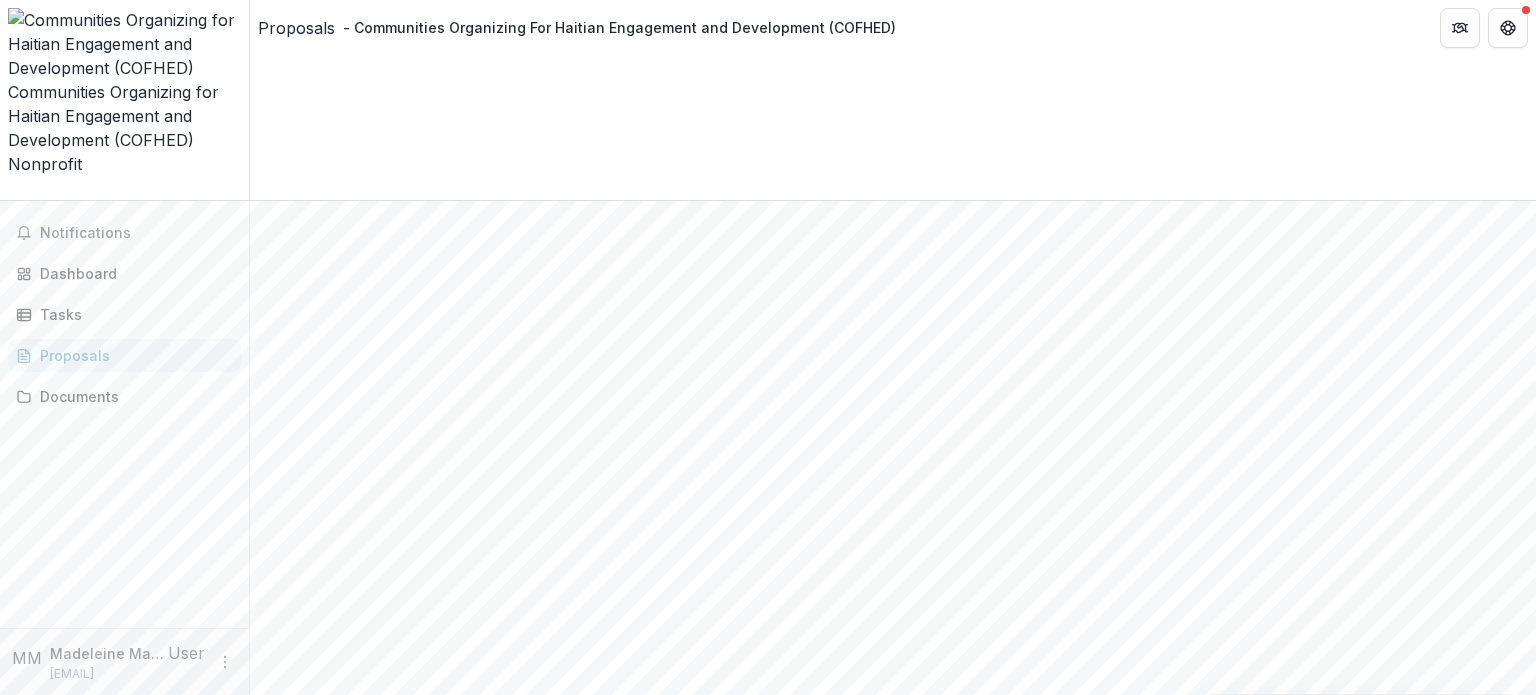 scroll, scrollTop: 2900, scrollLeft: 0, axis: vertical 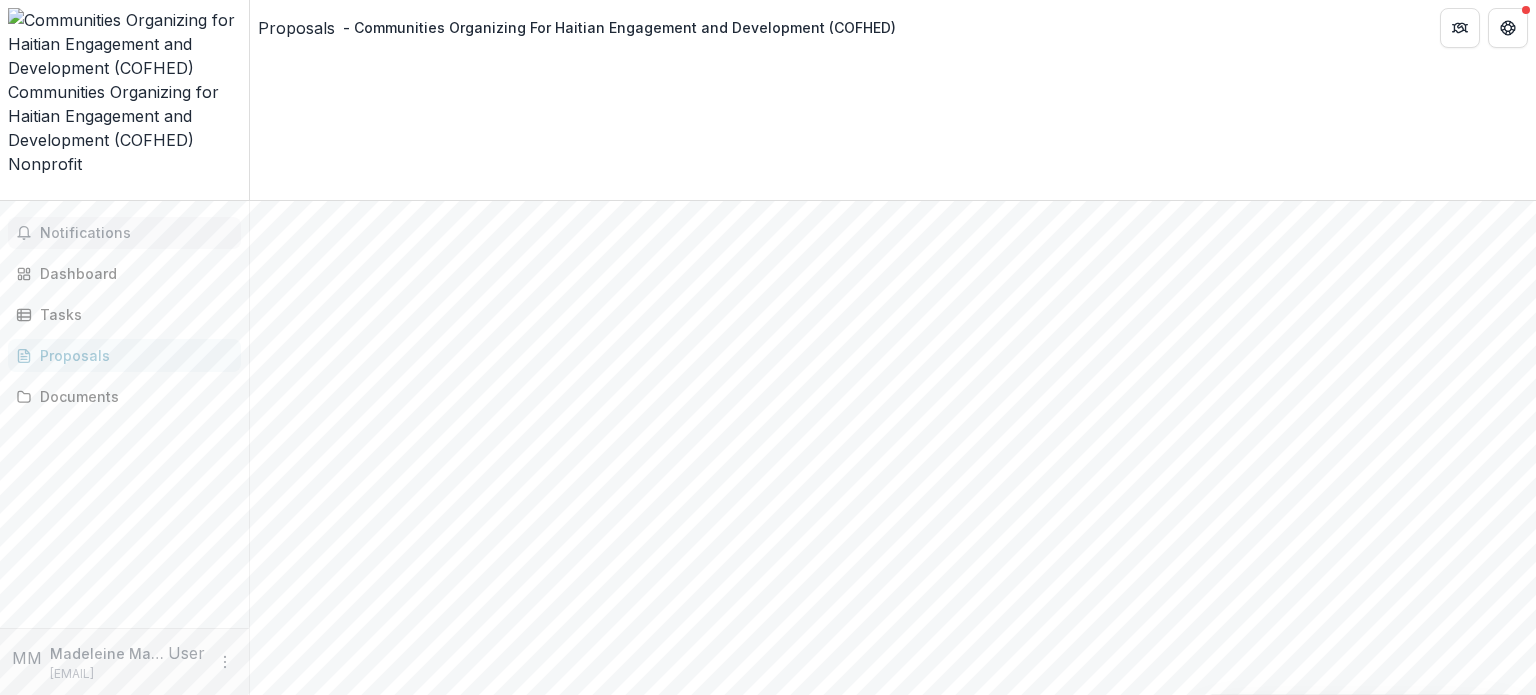 click on "Notifications" at bounding box center [136, 233] 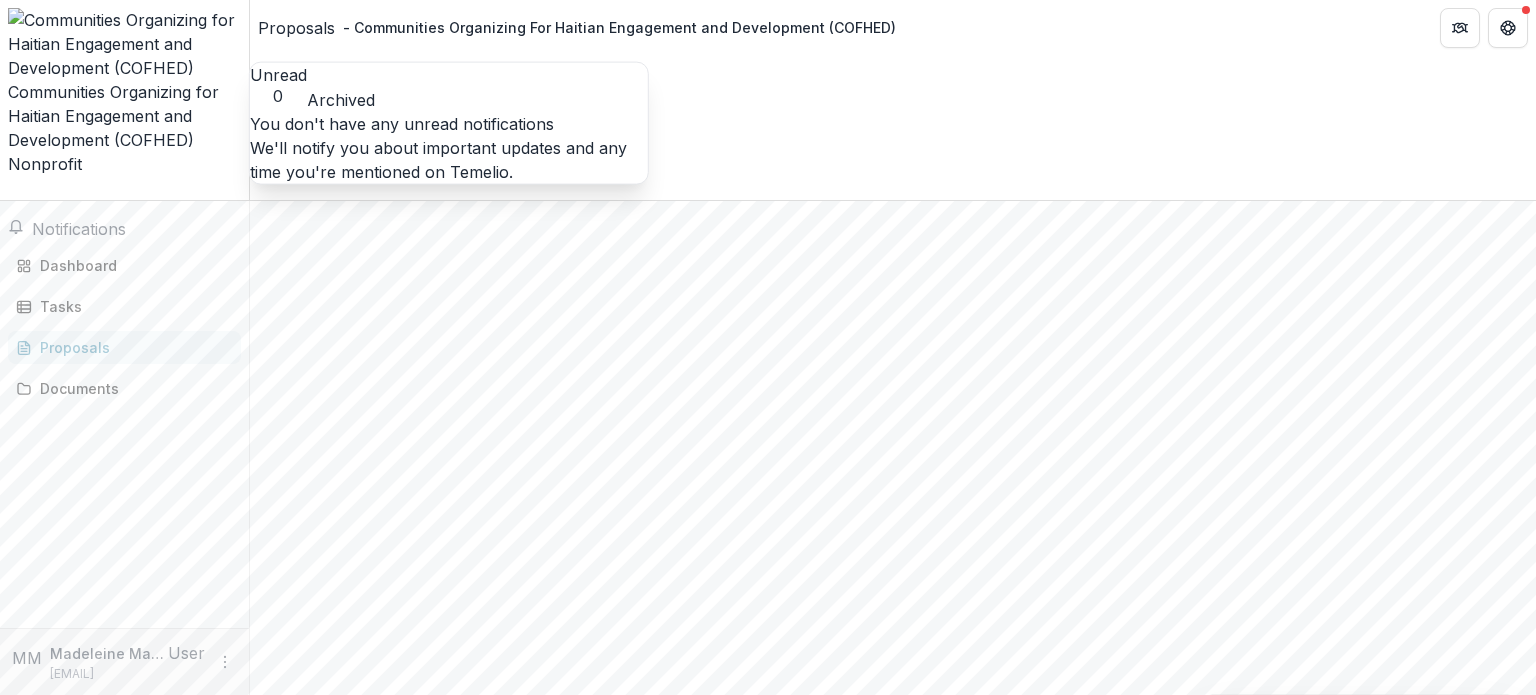 click on "Unread   0" at bounding box center (278, 84) 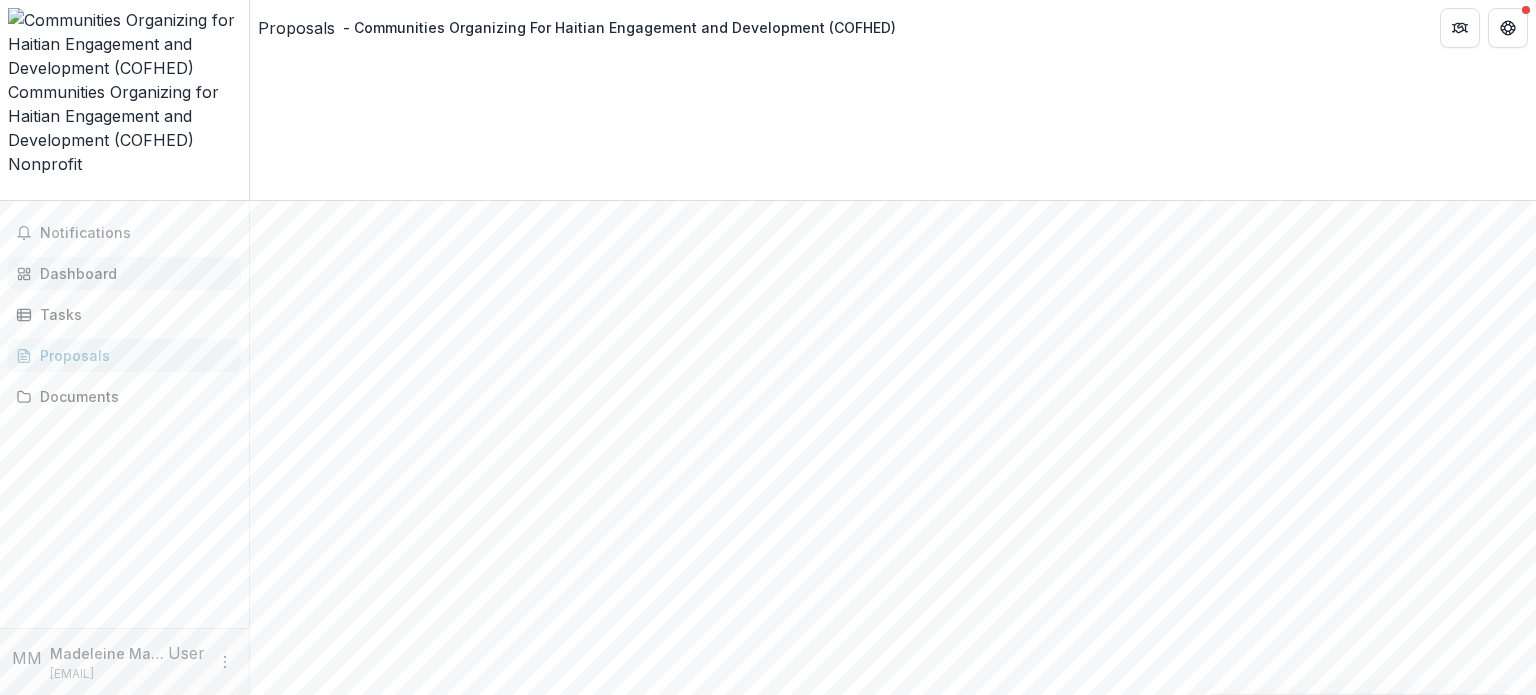 click on "Dashboard" at bounding box center (132, 273) 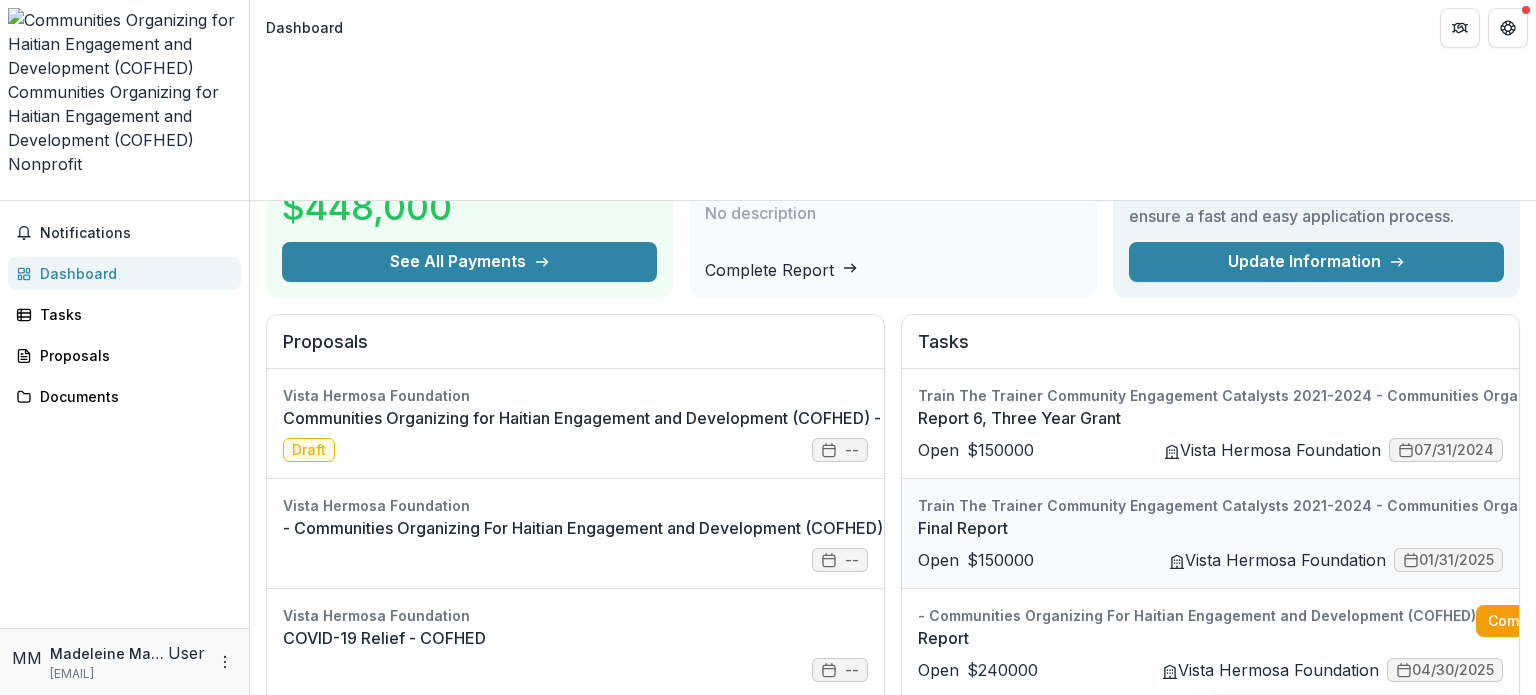 scroll, scrollTop: 74, scrollLeft: 0, axis: vertical 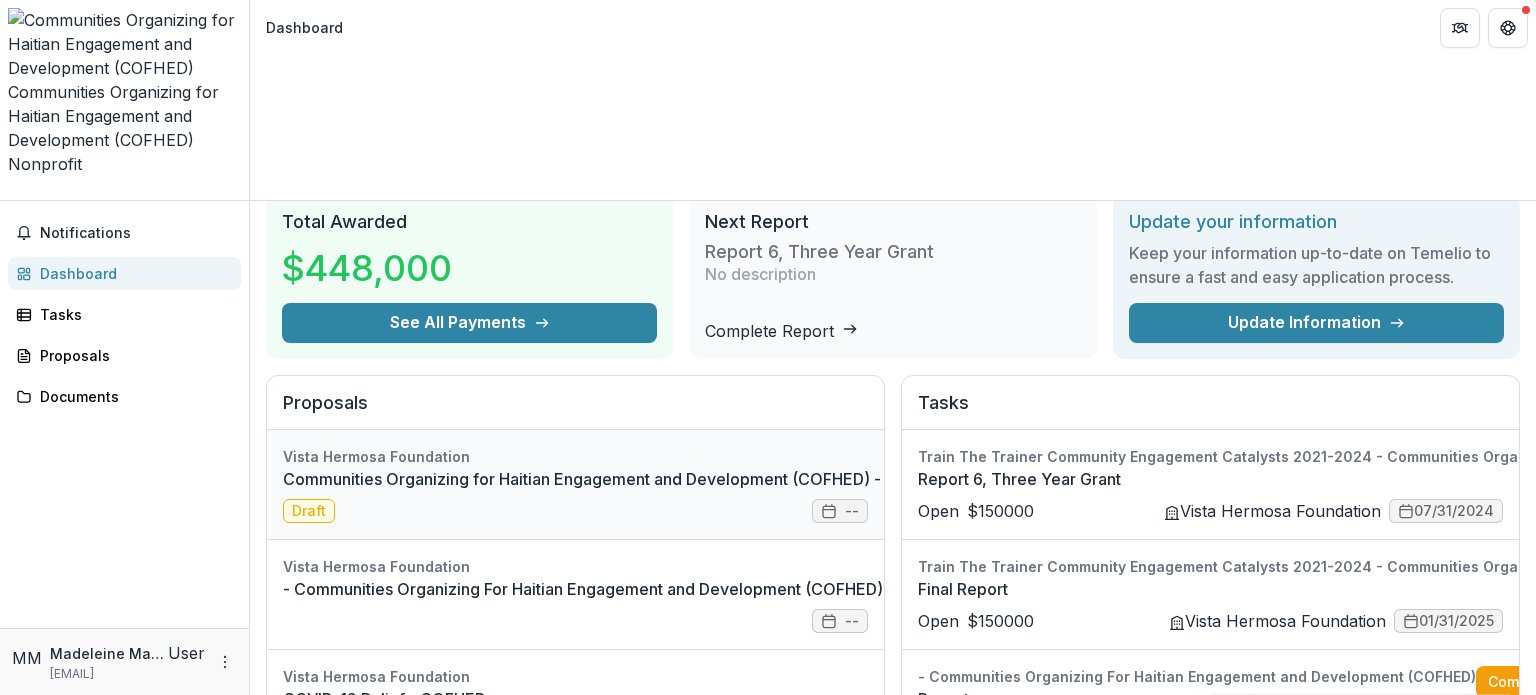 click on "Communities Organizing for Haitian Engagement and Development (COFHED) - 2025 - Proposal Summary New Project" at bounding box center [731, 479] 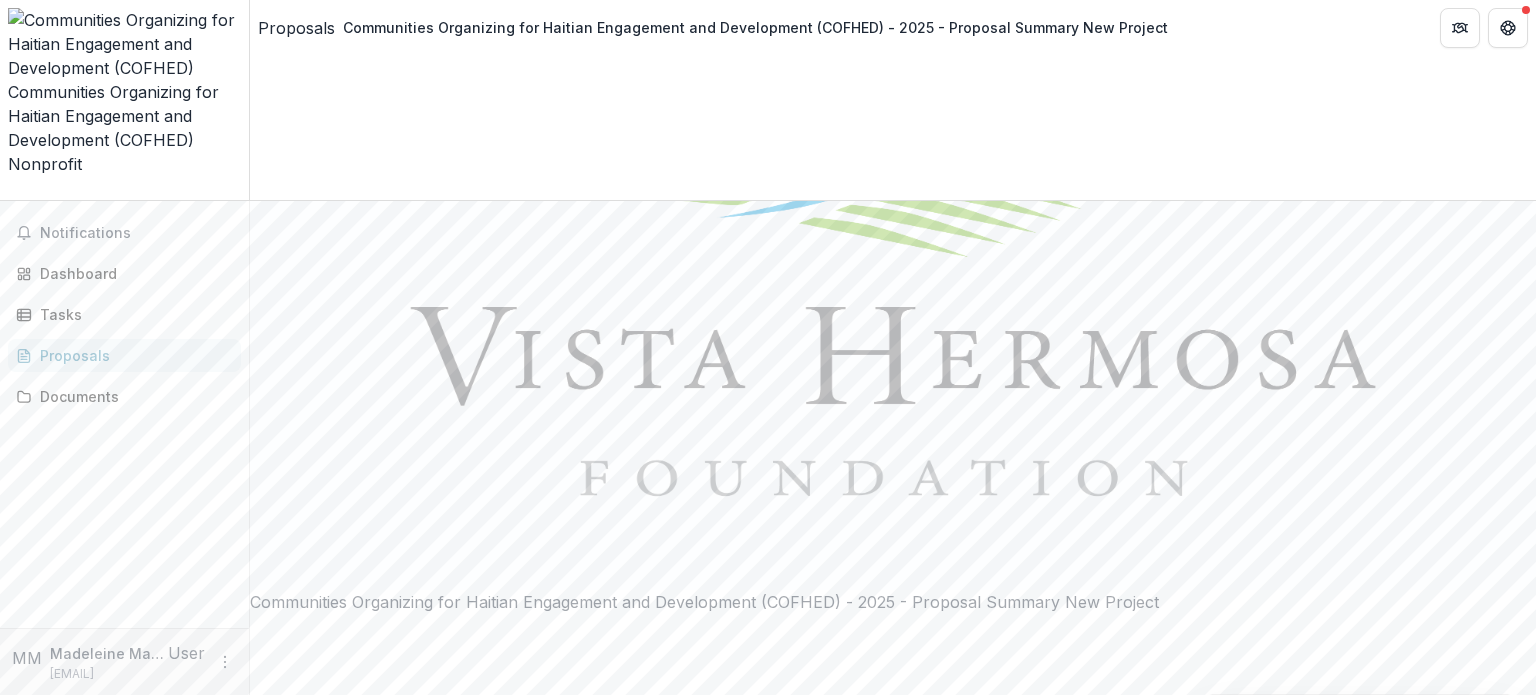 scroll, scrollTop: 100, scrollLeft: 0, axis: vertical 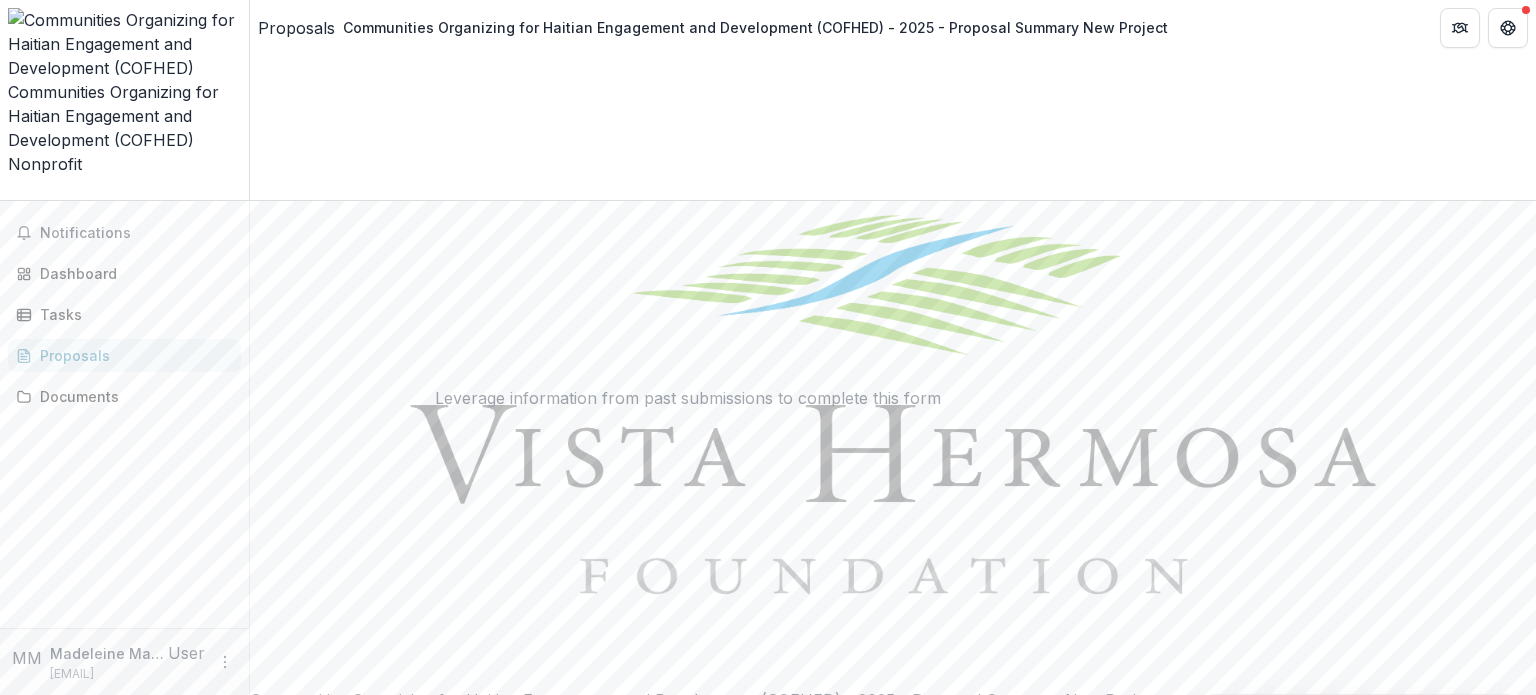 click on "AI Assistant" at bounding box center (315, 4626) 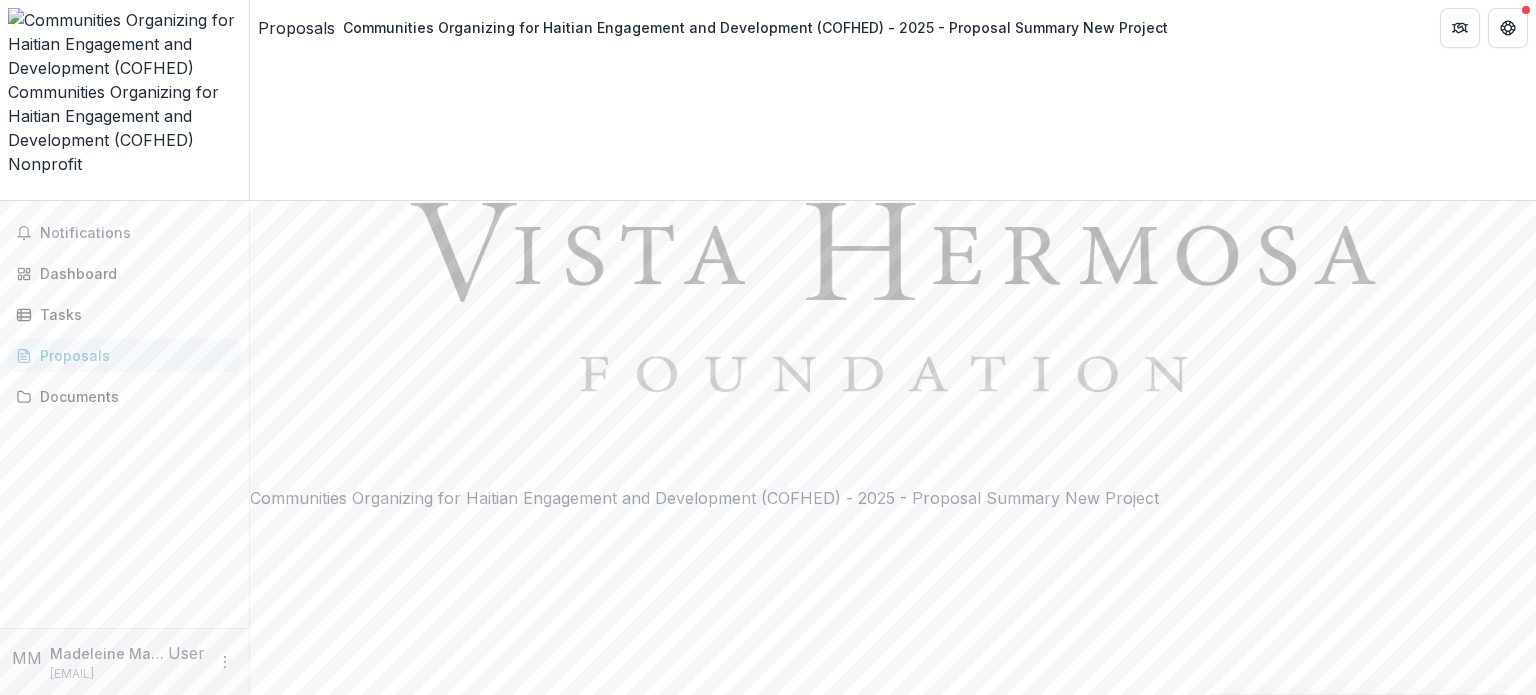 scroll, scrollTop: 0, scrollLeft: 0, axis: both 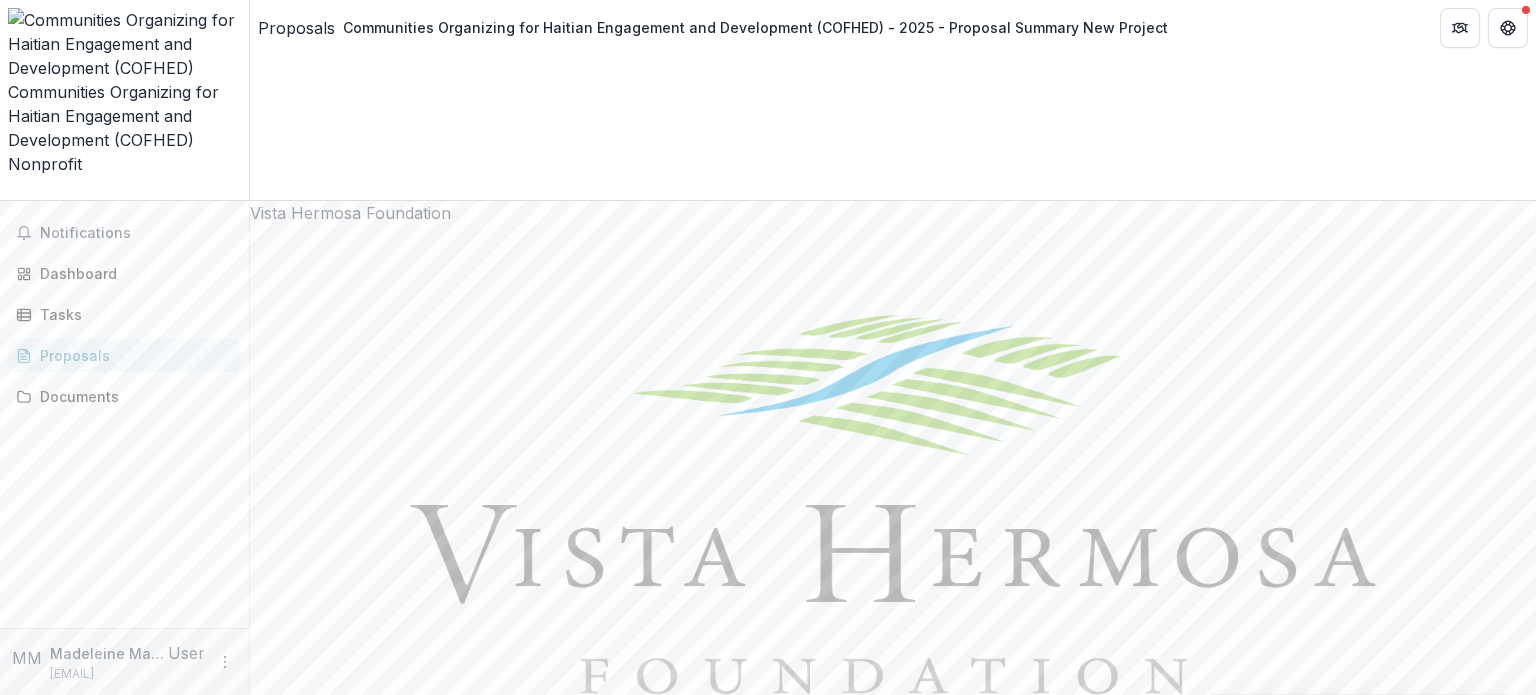 click on "Proposal Summary New Project" at bounding box center [373, 4702] 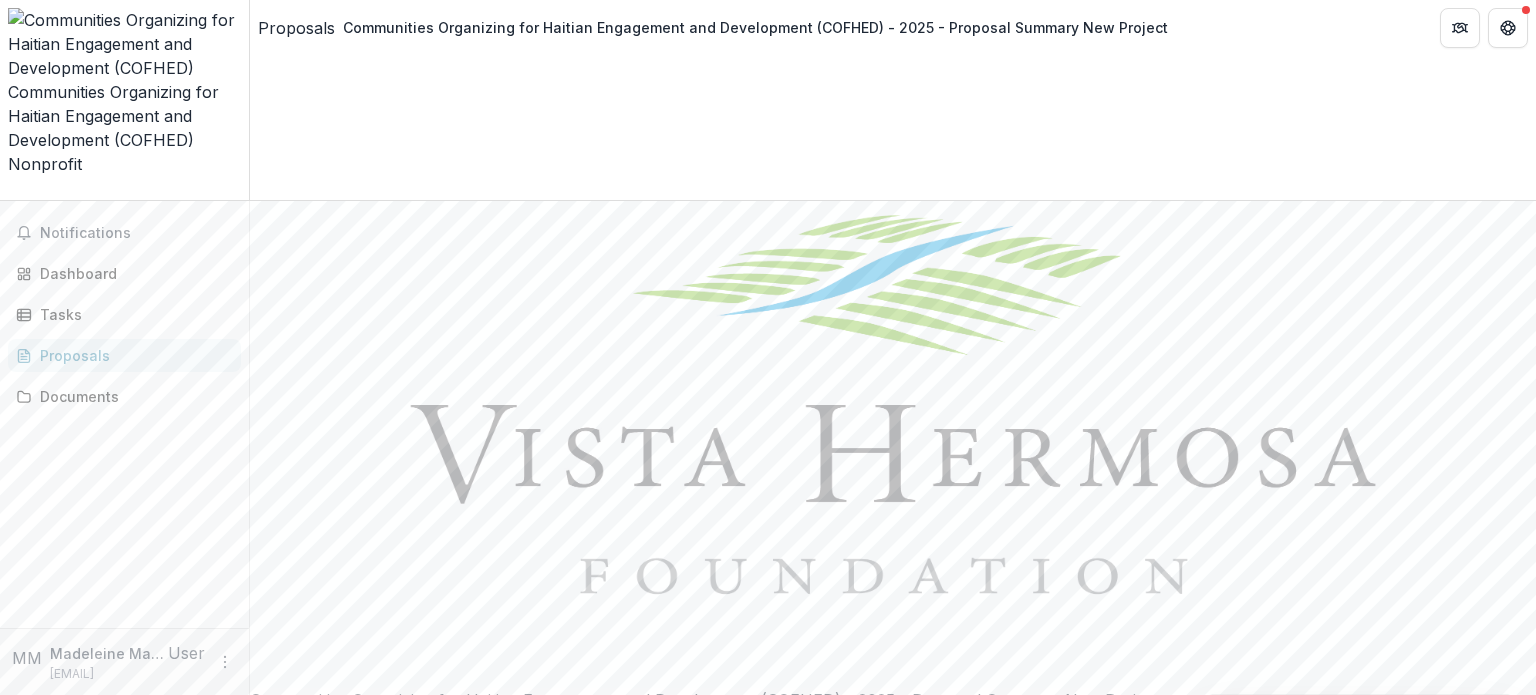 click on "Hide Assistant" at bounding box center [323, 4626] 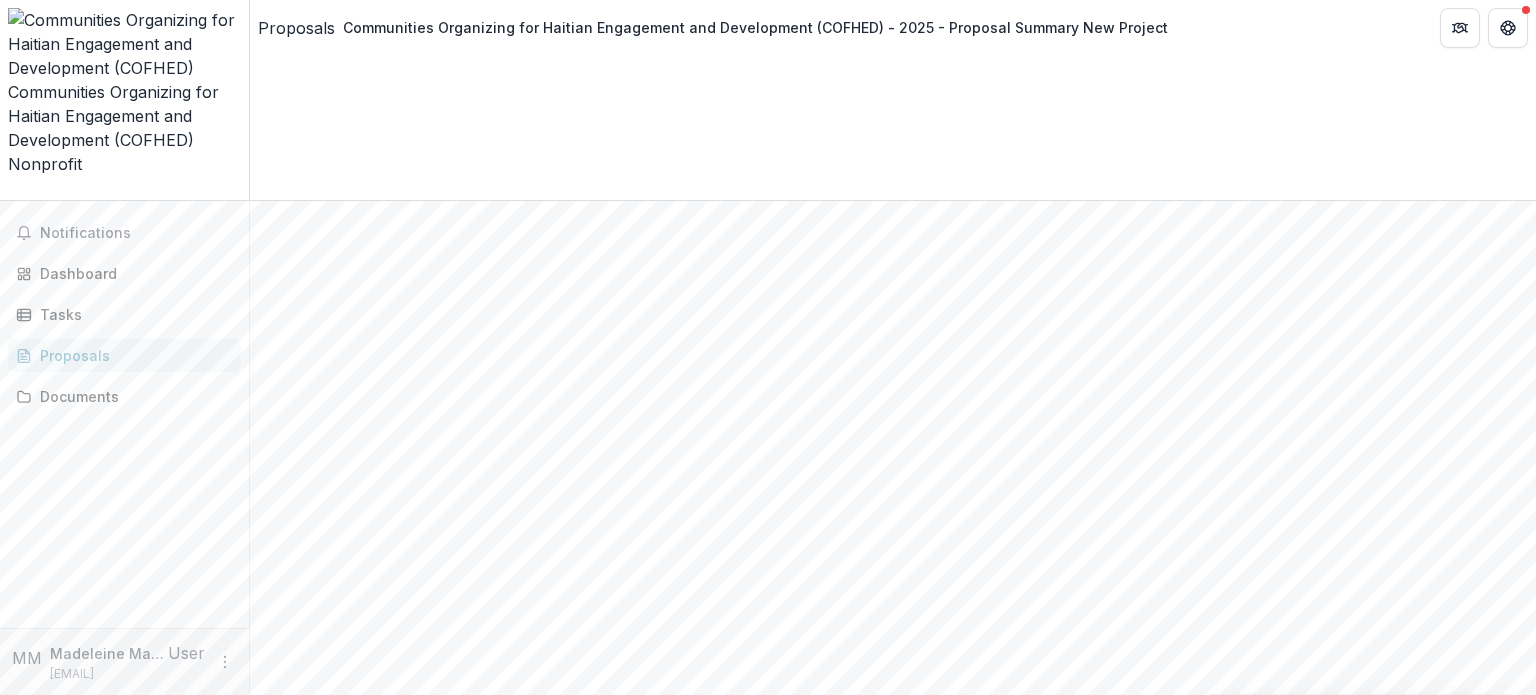 scroll, scrollTop: 1100, scrollLeft: 0, axis: vertical 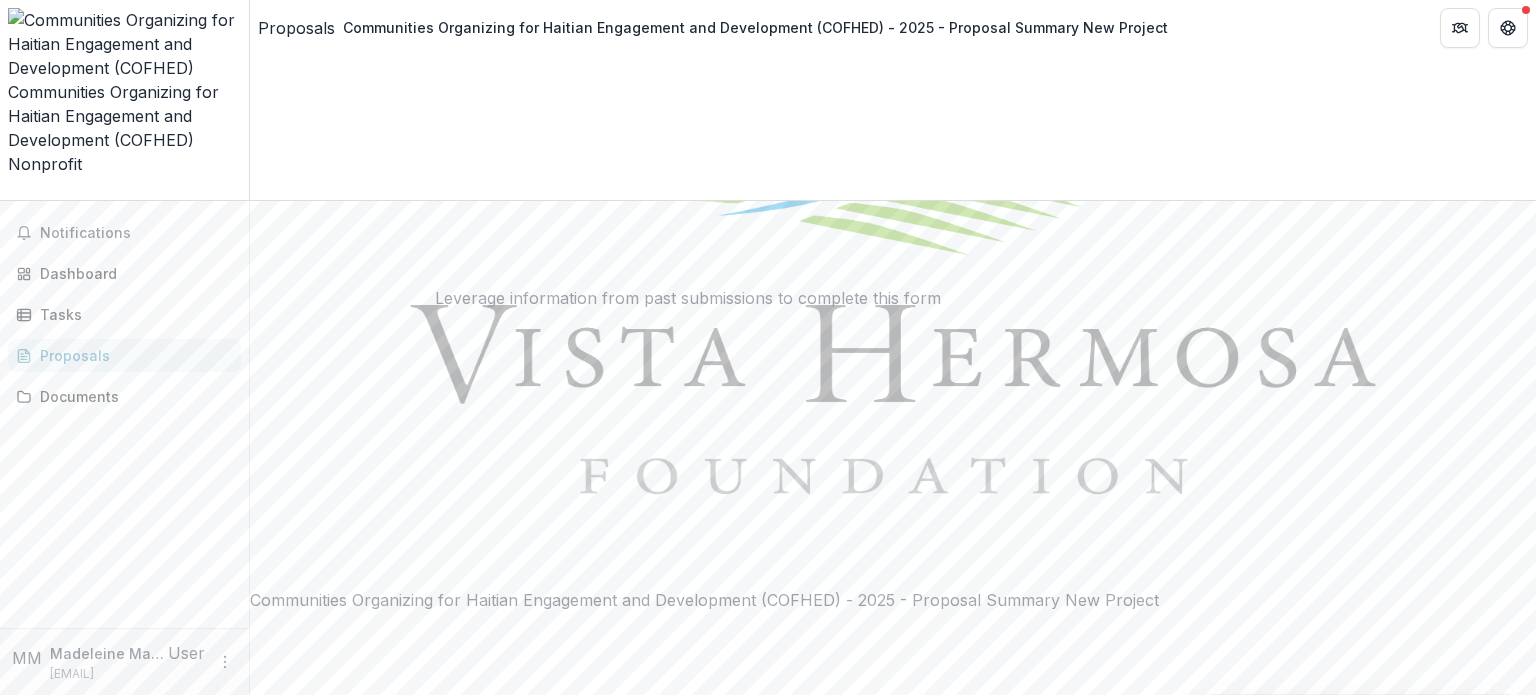 click on "AI Assistant" at bounding box center [315, 4526] 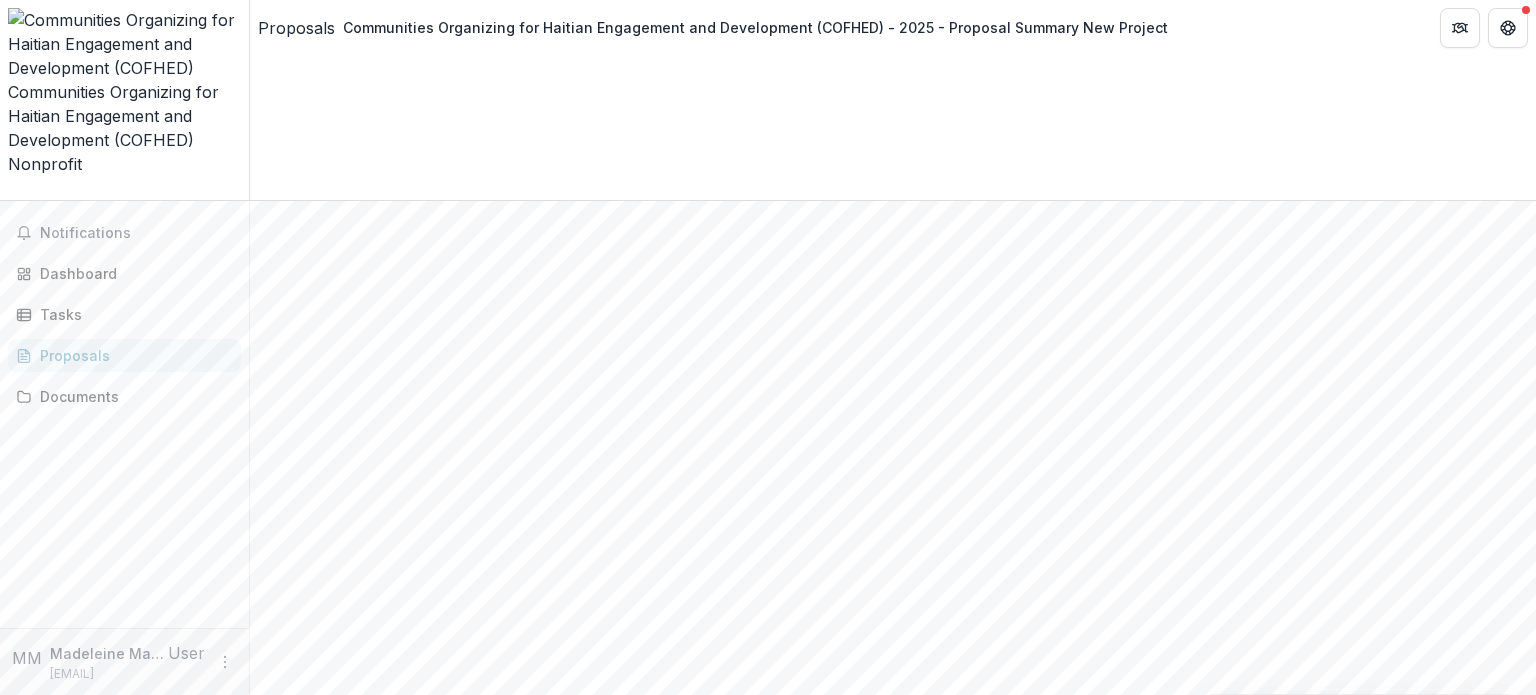 scroll, scrollTop: 1300, scrollLeft: 0, axis: vertical 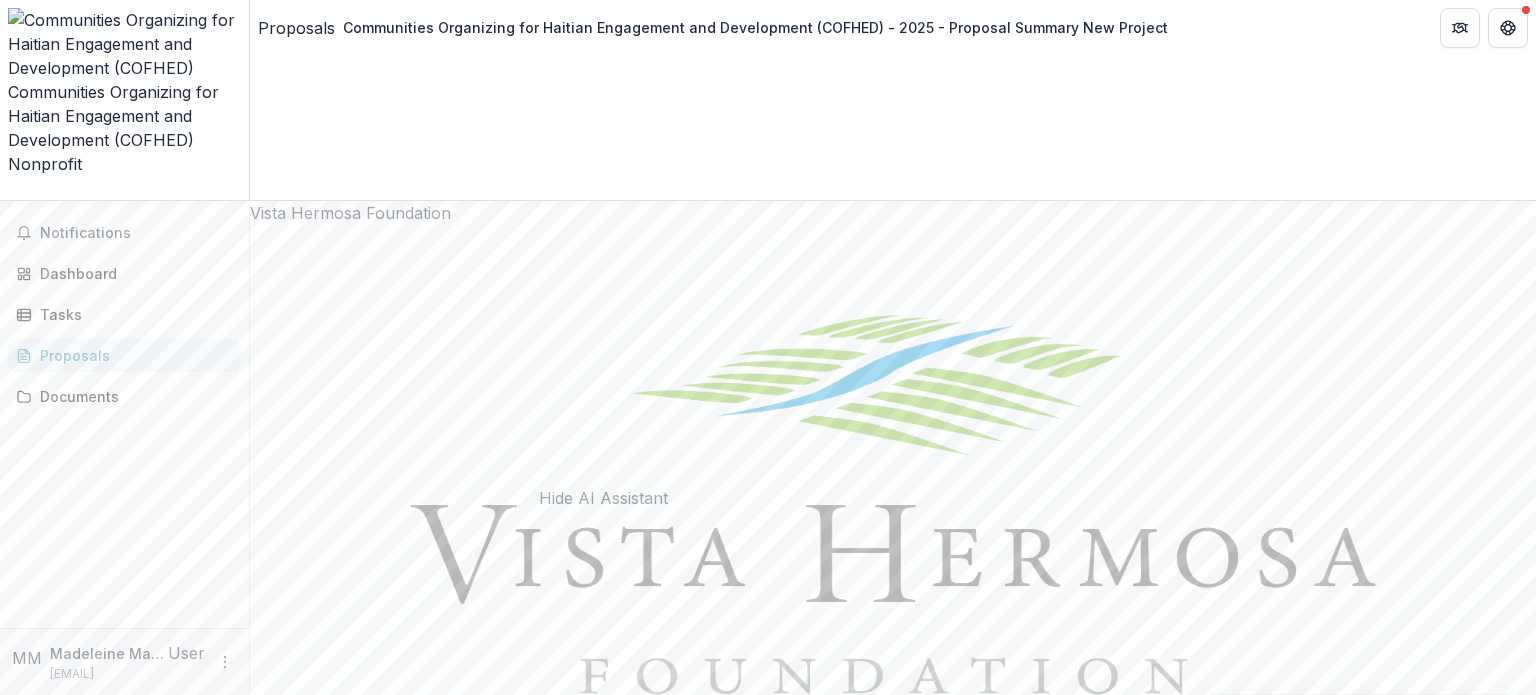 click on "Hide Assistant" at bounding box center (323, 4726) 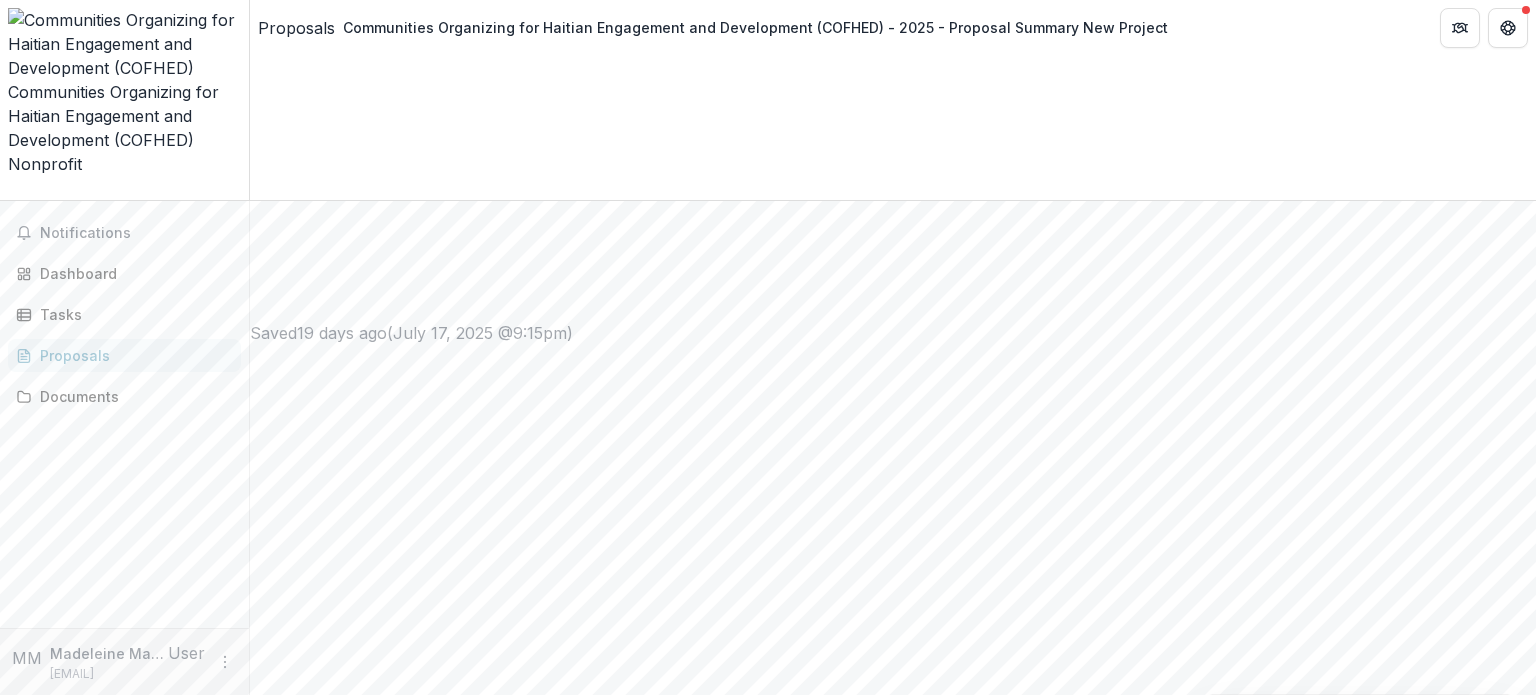scroll, scrollTop: 1800, scrollLeft: 0, axis: vertical 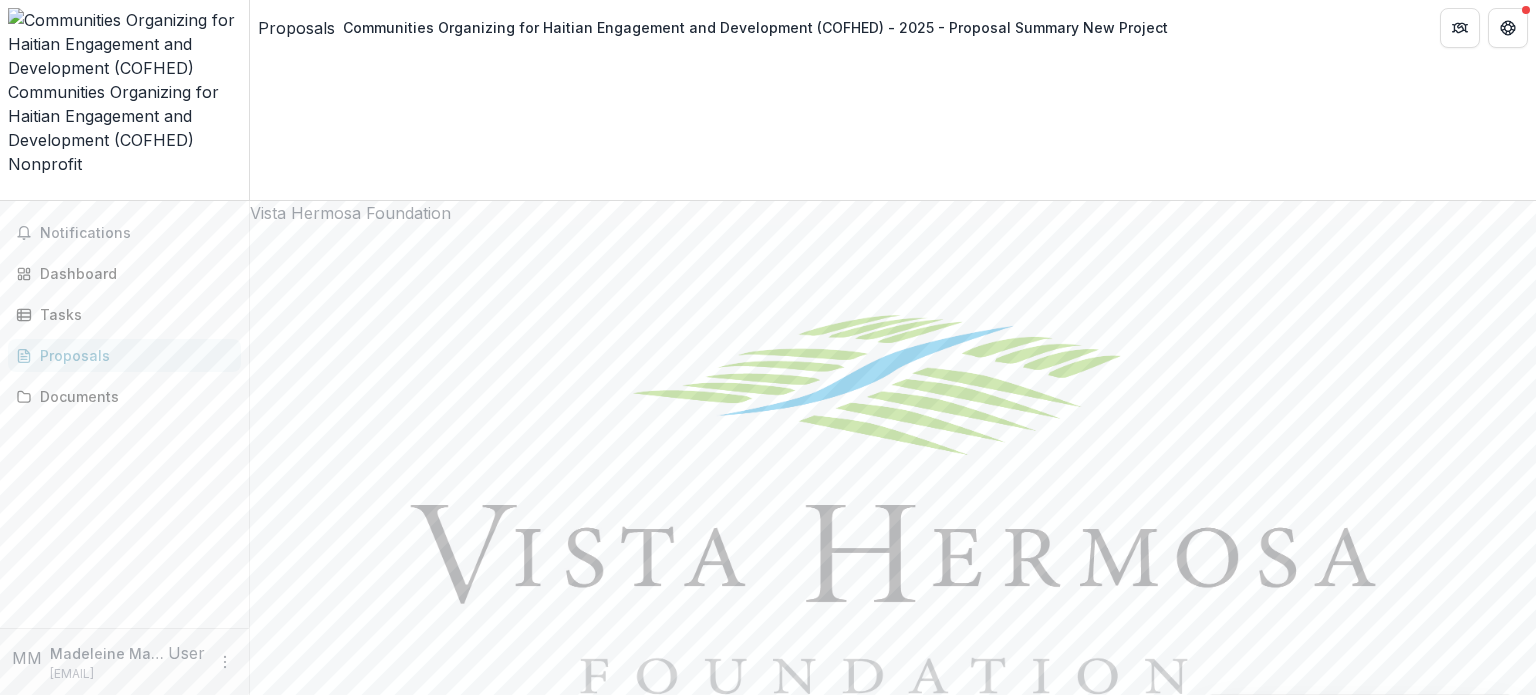 click on "Saved [DURATION] ( [DATE] @ [TIME] ) [PERCENT] No due date" at bounding box center [893, 2739] 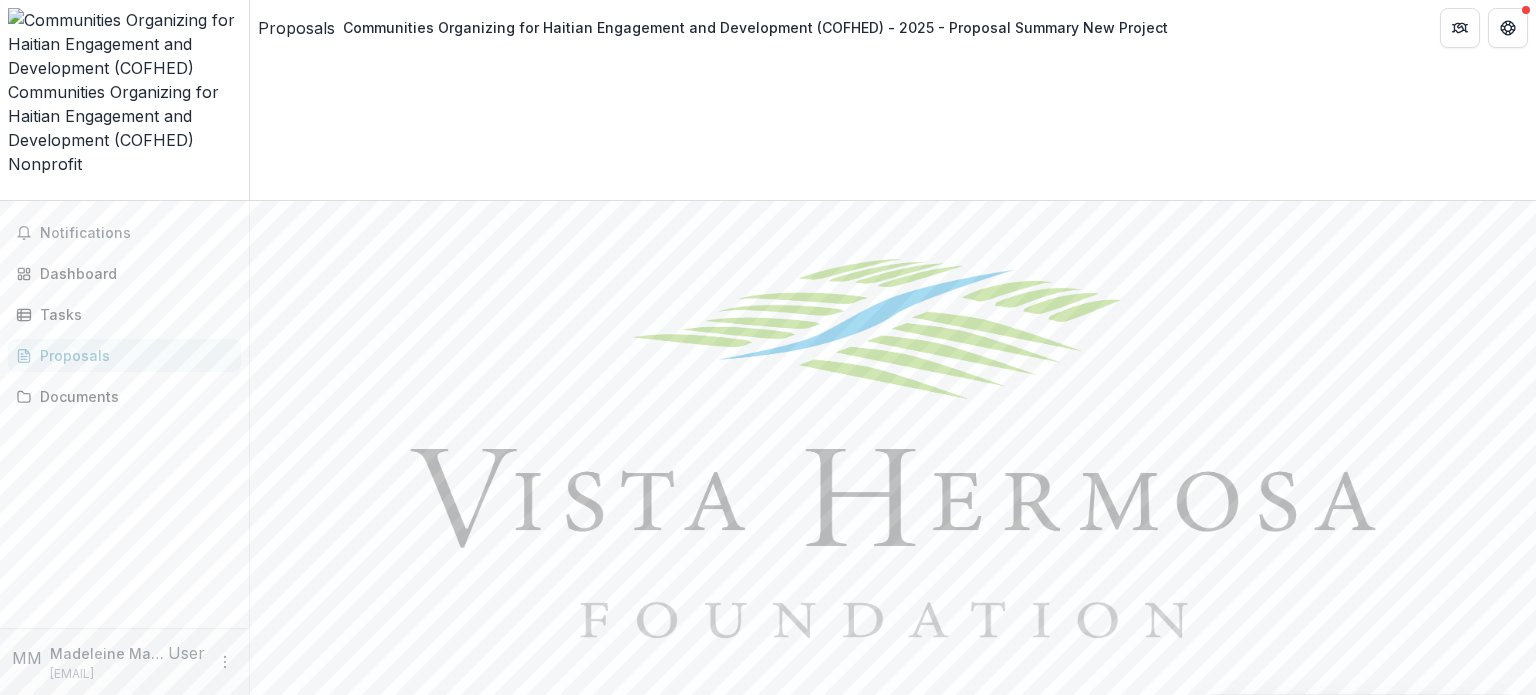 scroll, scrollTop: 0, scrollLeft: 0, axis: both 